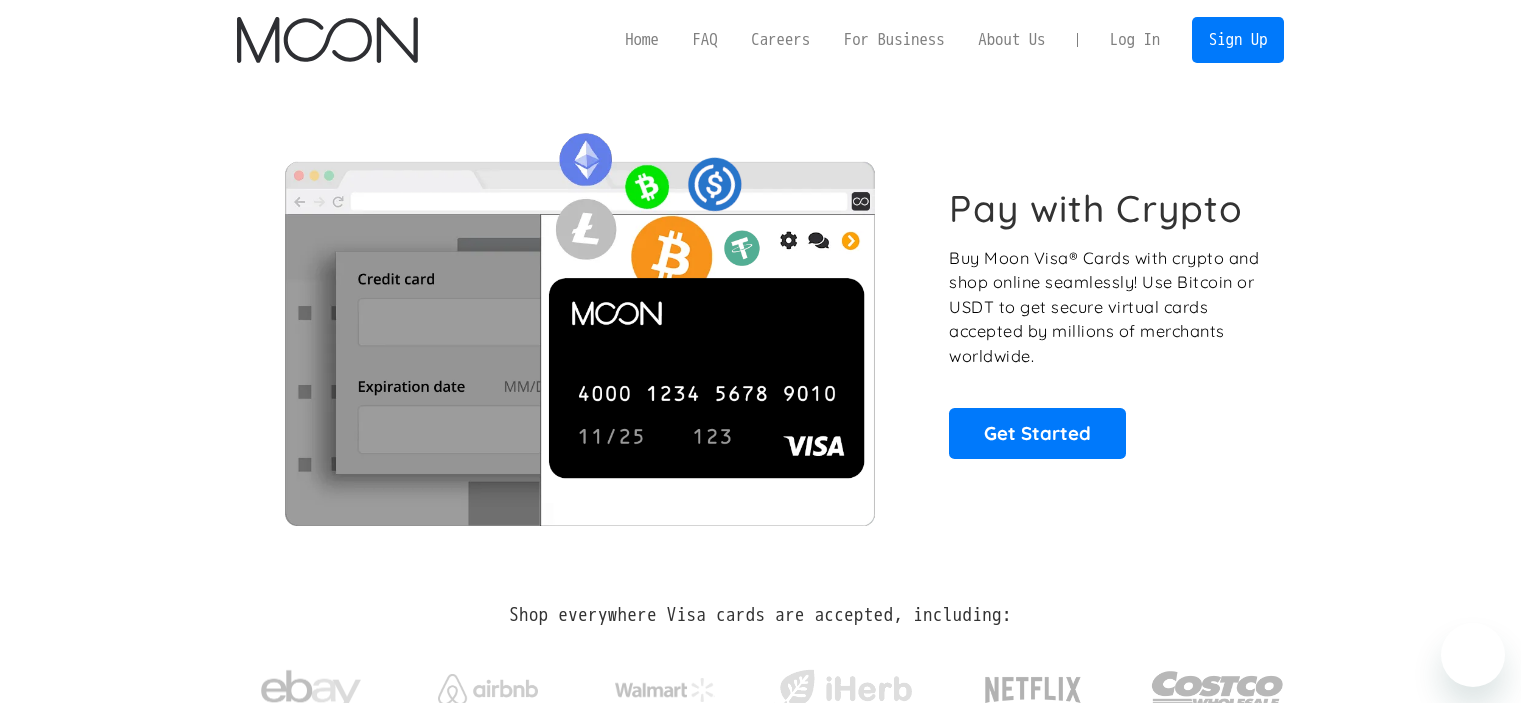 scroll, scrollTop: 0, scrollLeft: 0, axis: both 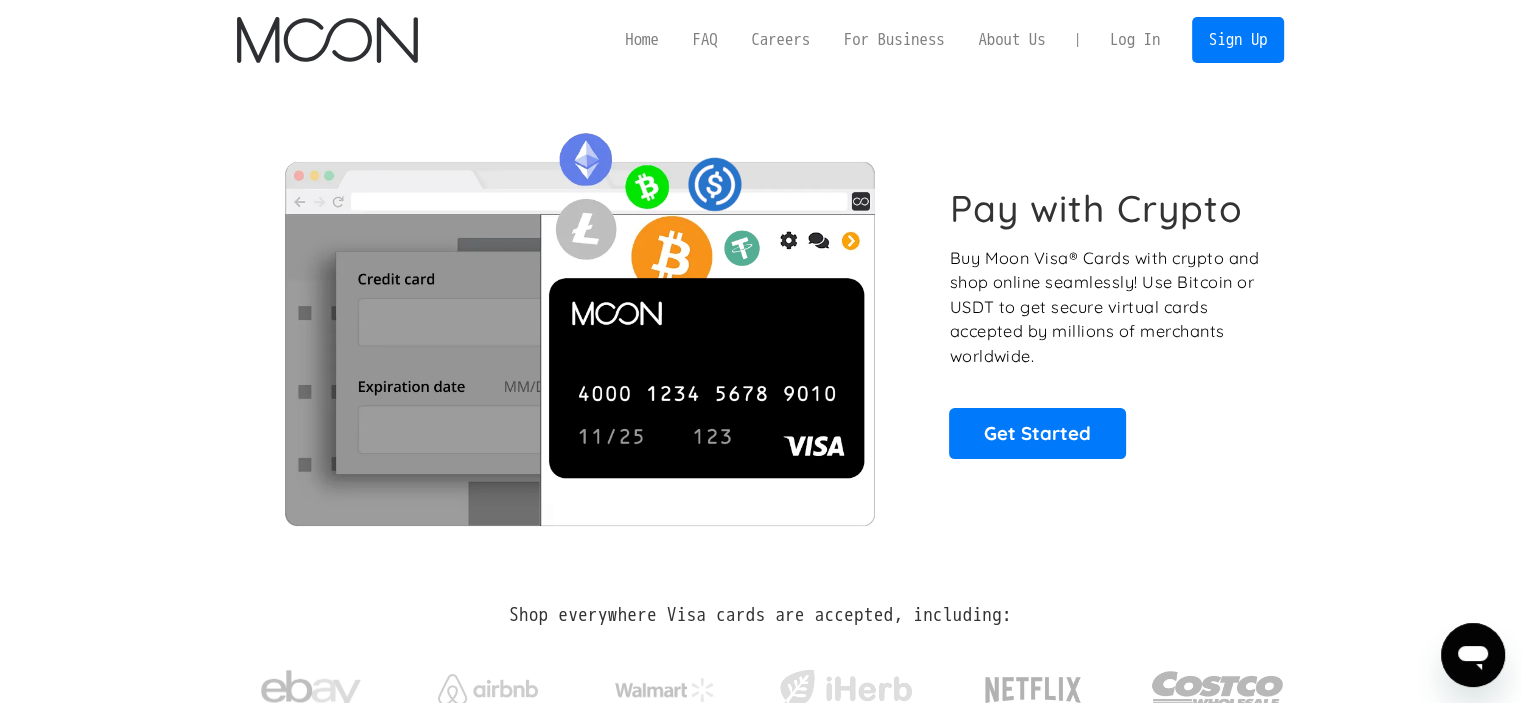 click on "Log In" at bounding box center (1135, 40) 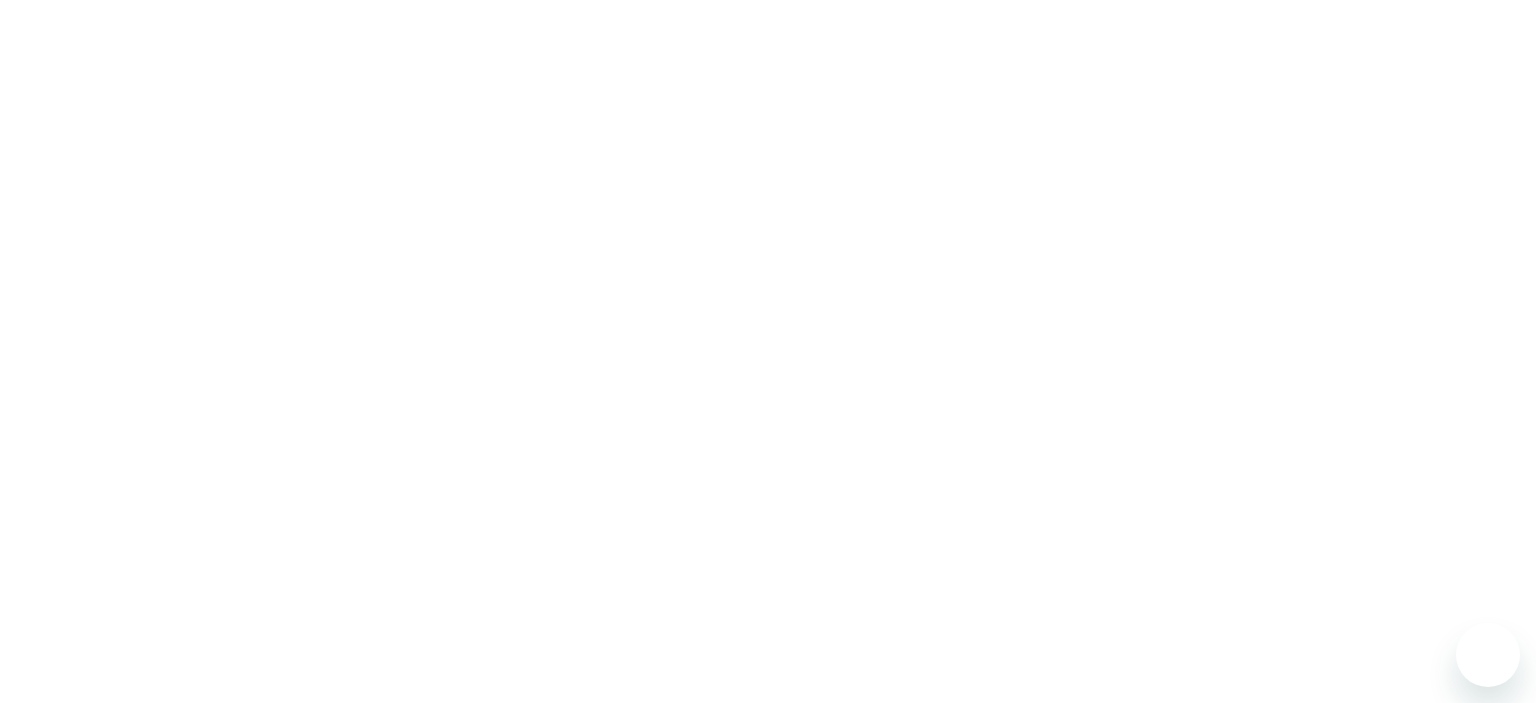 scroll, scrollTop: 0, scrollLeft: 0, axis: both 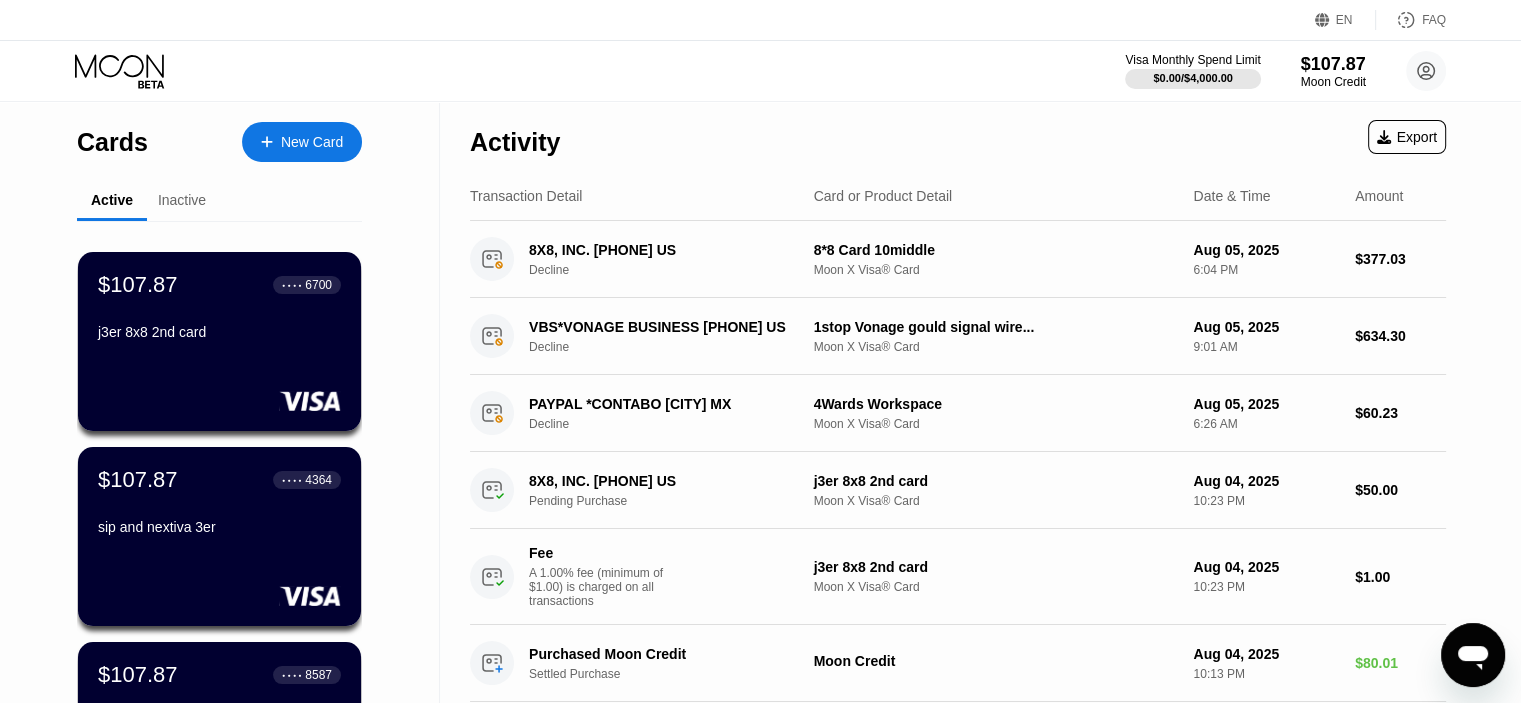 click on "New Card" at bounding box center (302, 142) 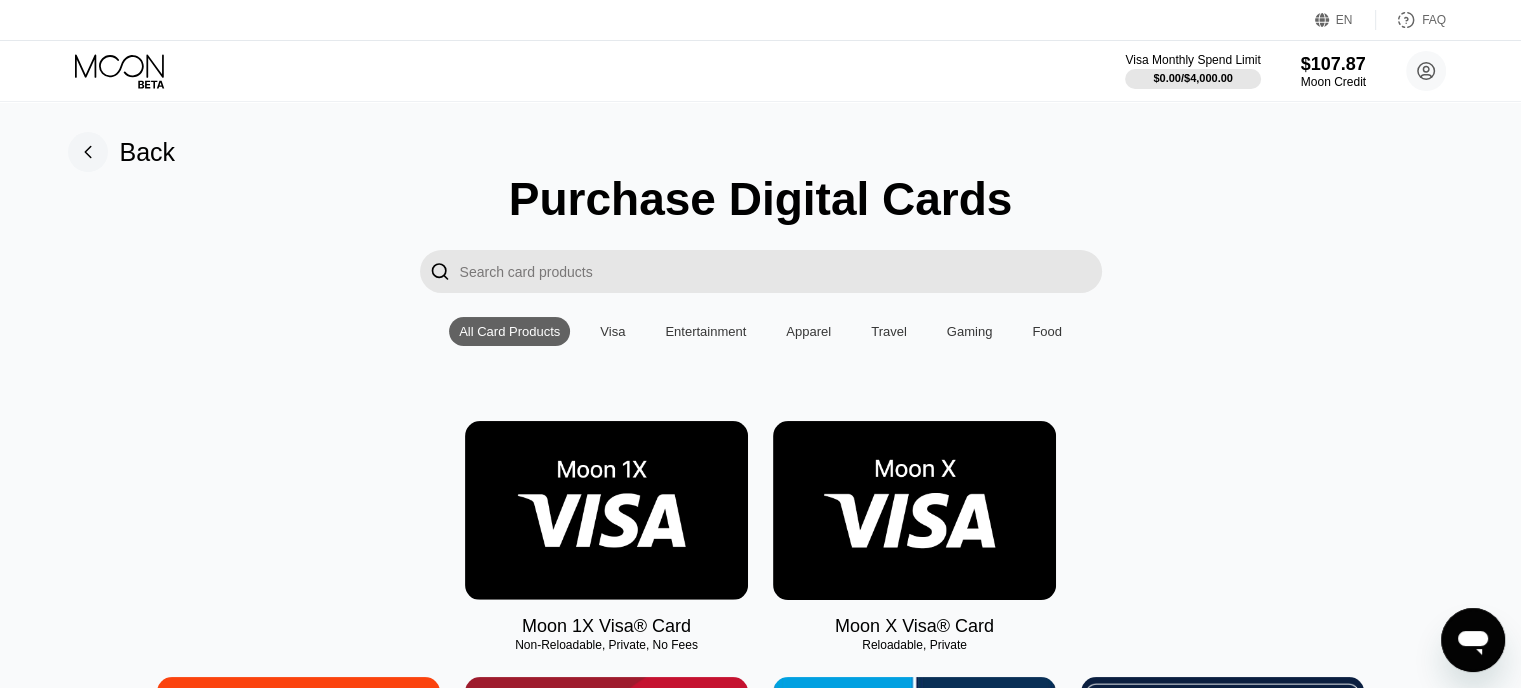 click at bounding box center (914, 510) 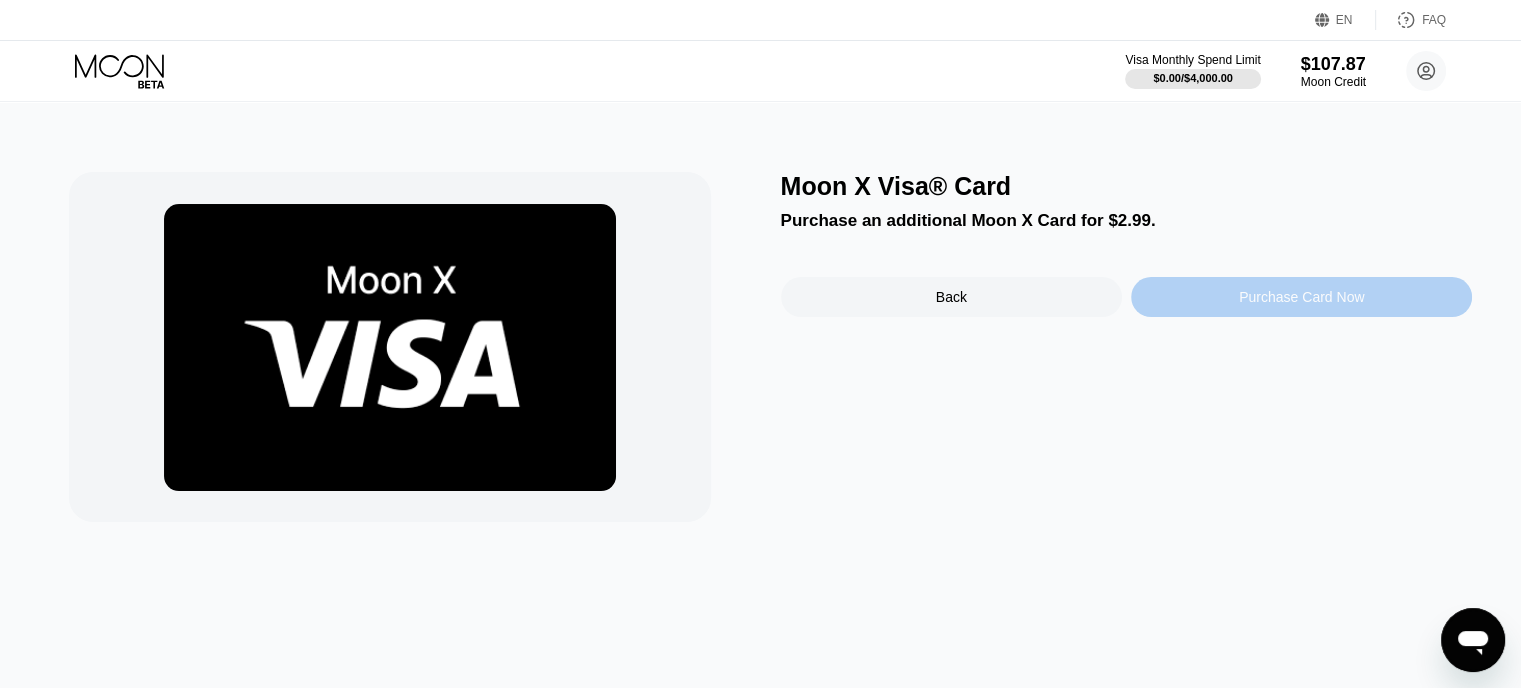 click on "Purchase Card Now" at bounding box center (1301, 297) 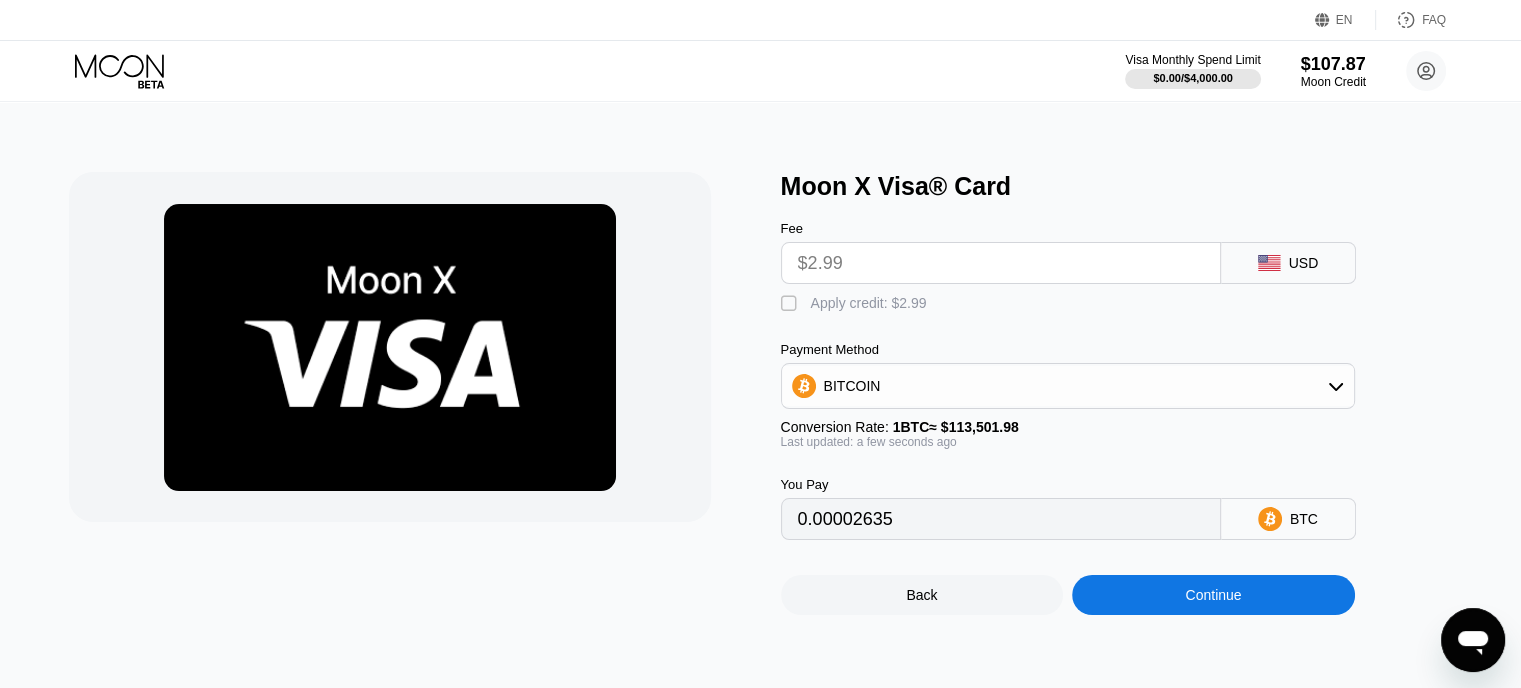 click on "" at bounding box center (791, 304) 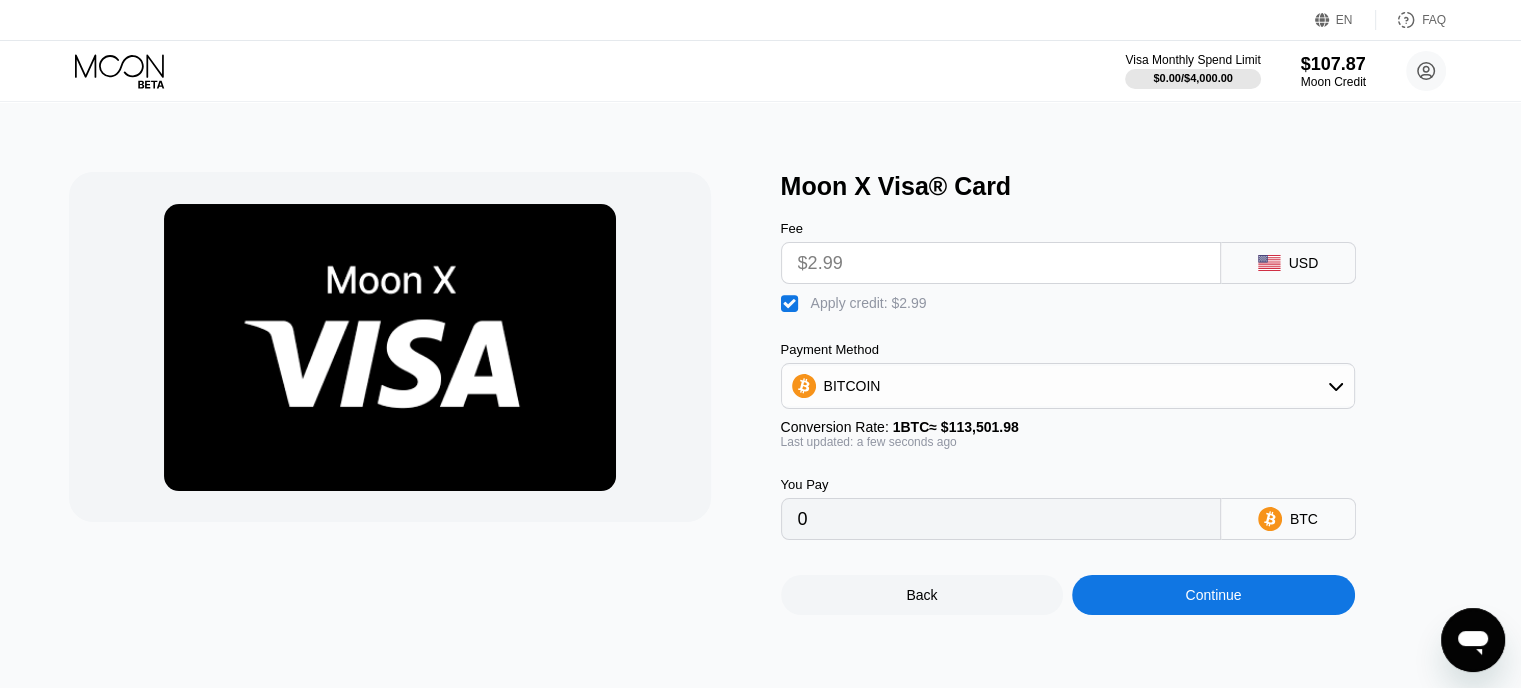 click on "Continue" at bounding box center (1213, 595) 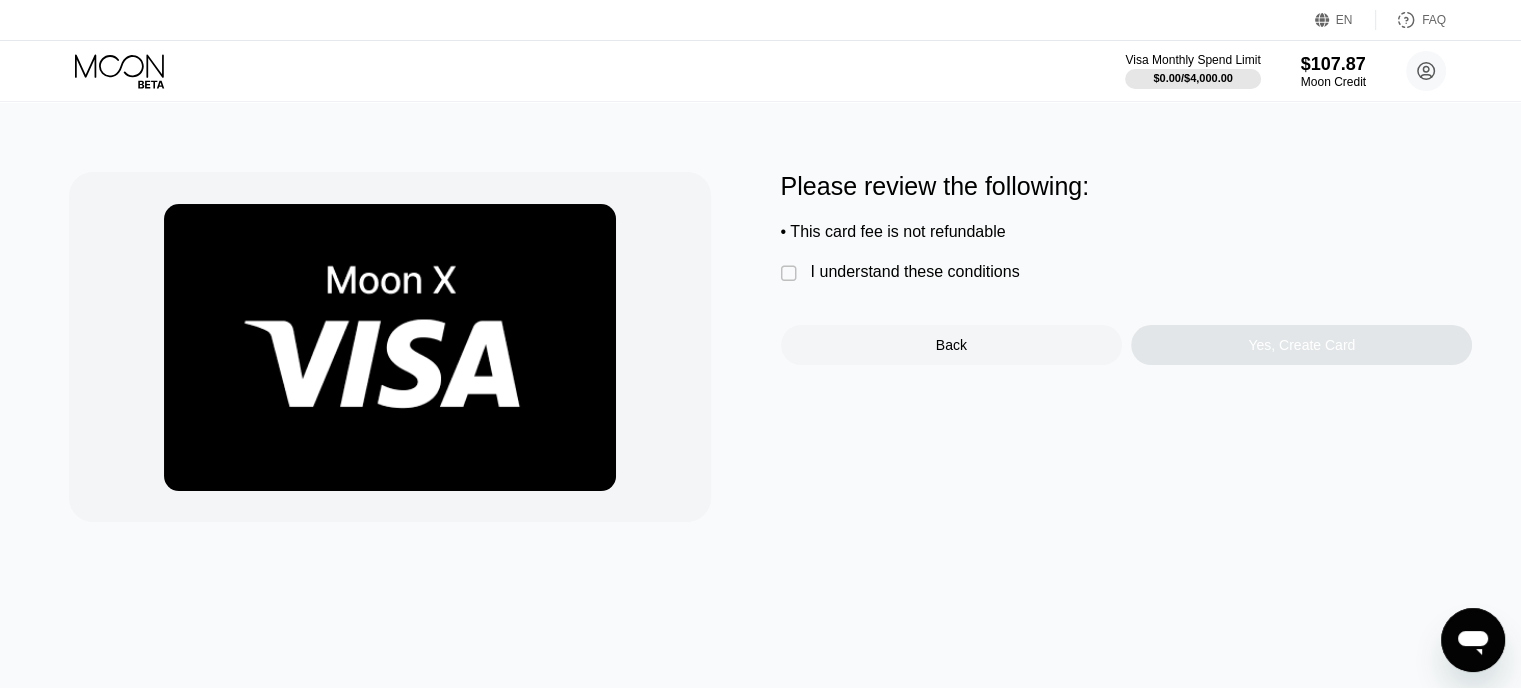 click on "" at bounding box center (791, 274) 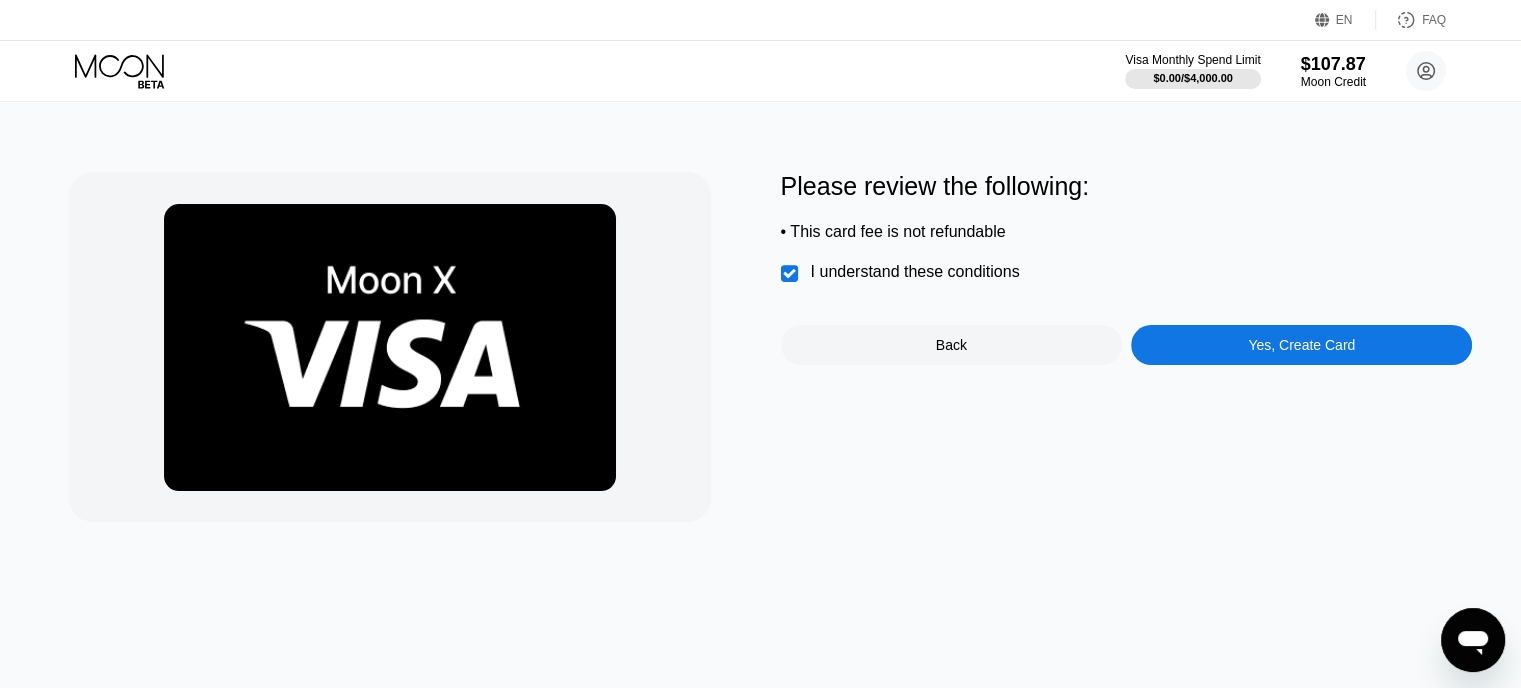 click on "Yes, Create Card" at bounding box center [1301, 345] 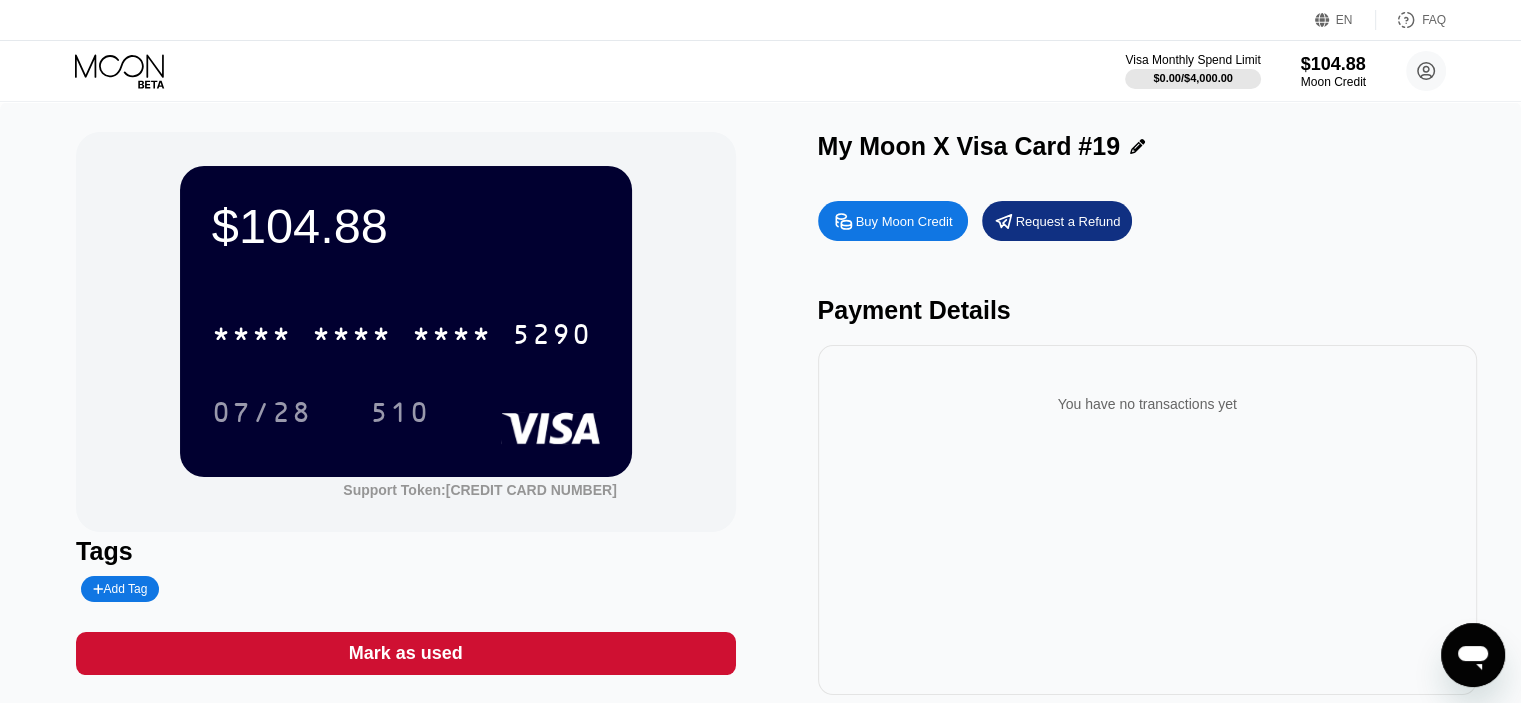 click 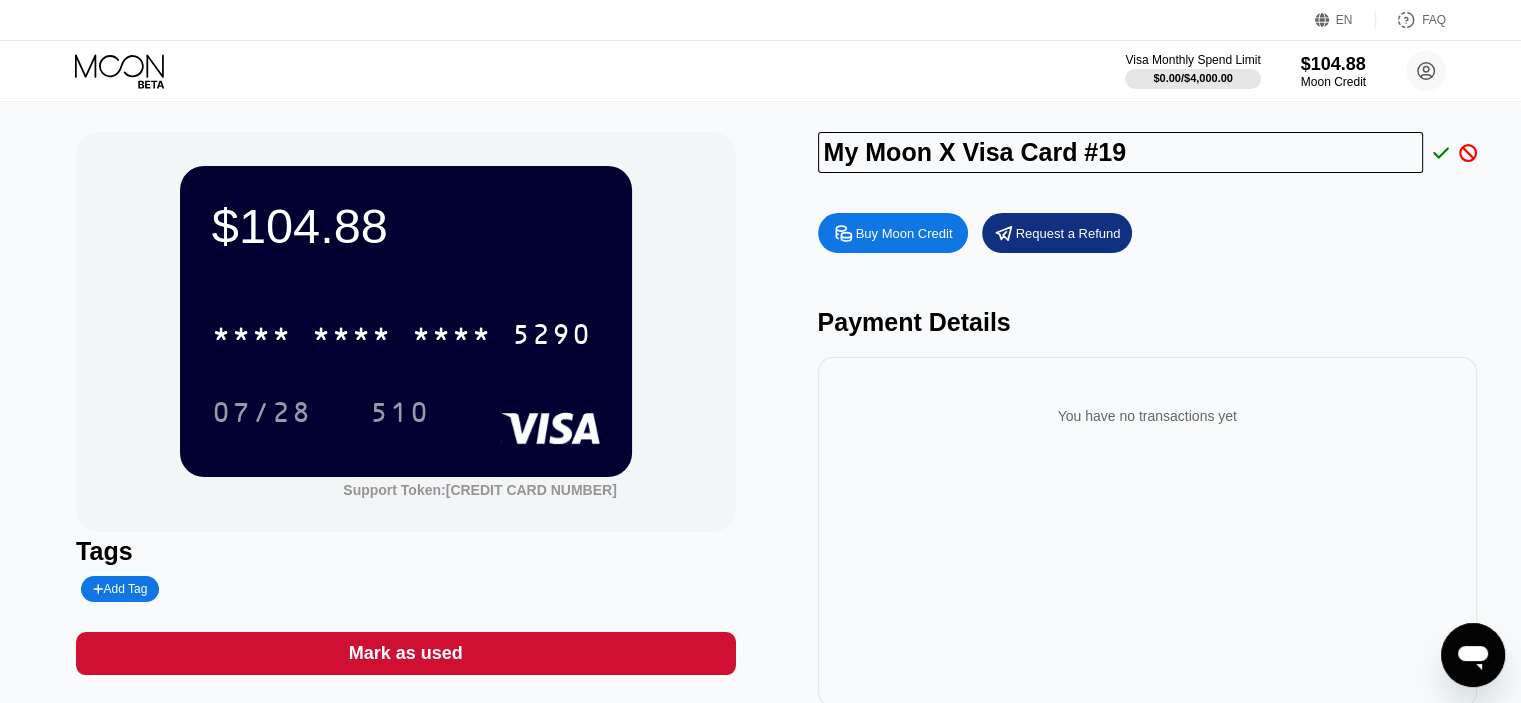 click on "My Moon X Visa Card #19" at bounding box center (1121, 152) 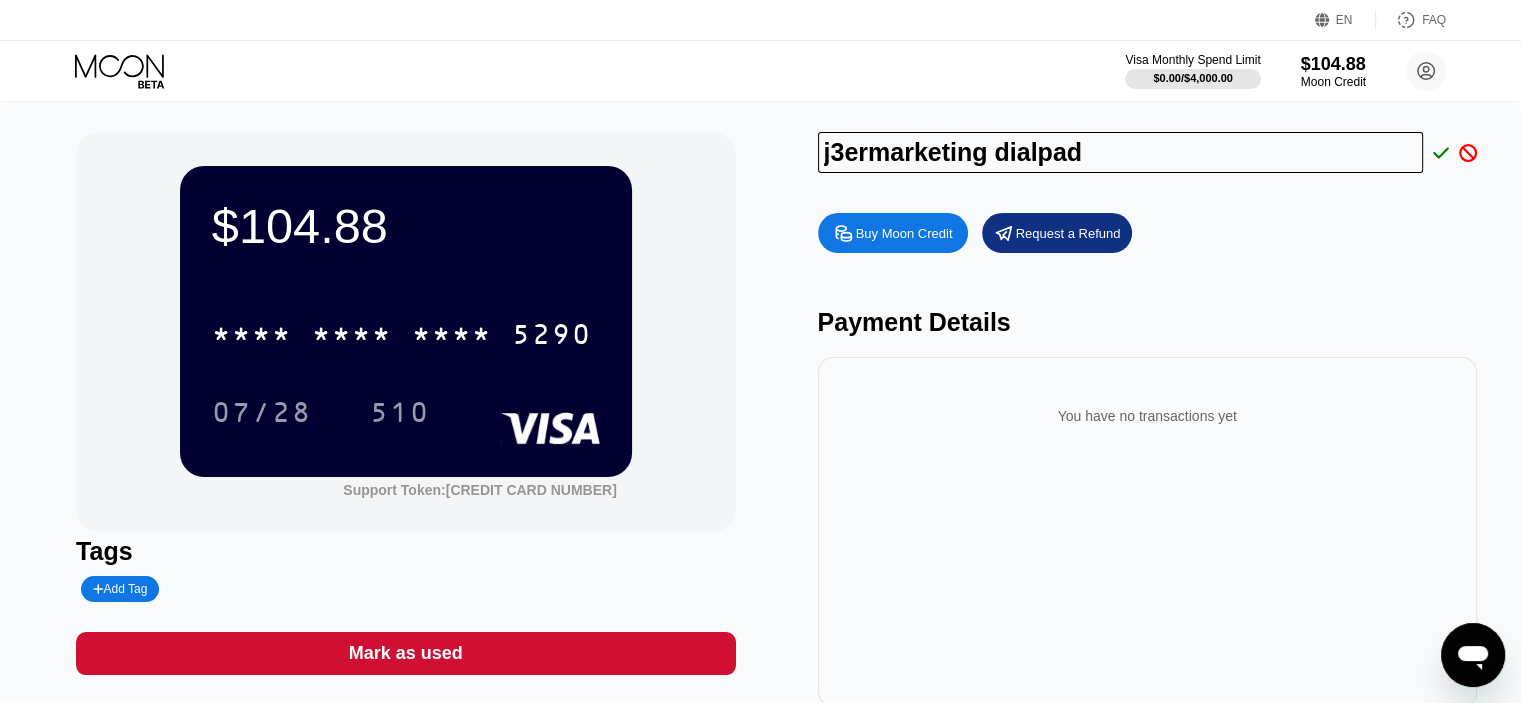type on "j3ermarketing dialpad" 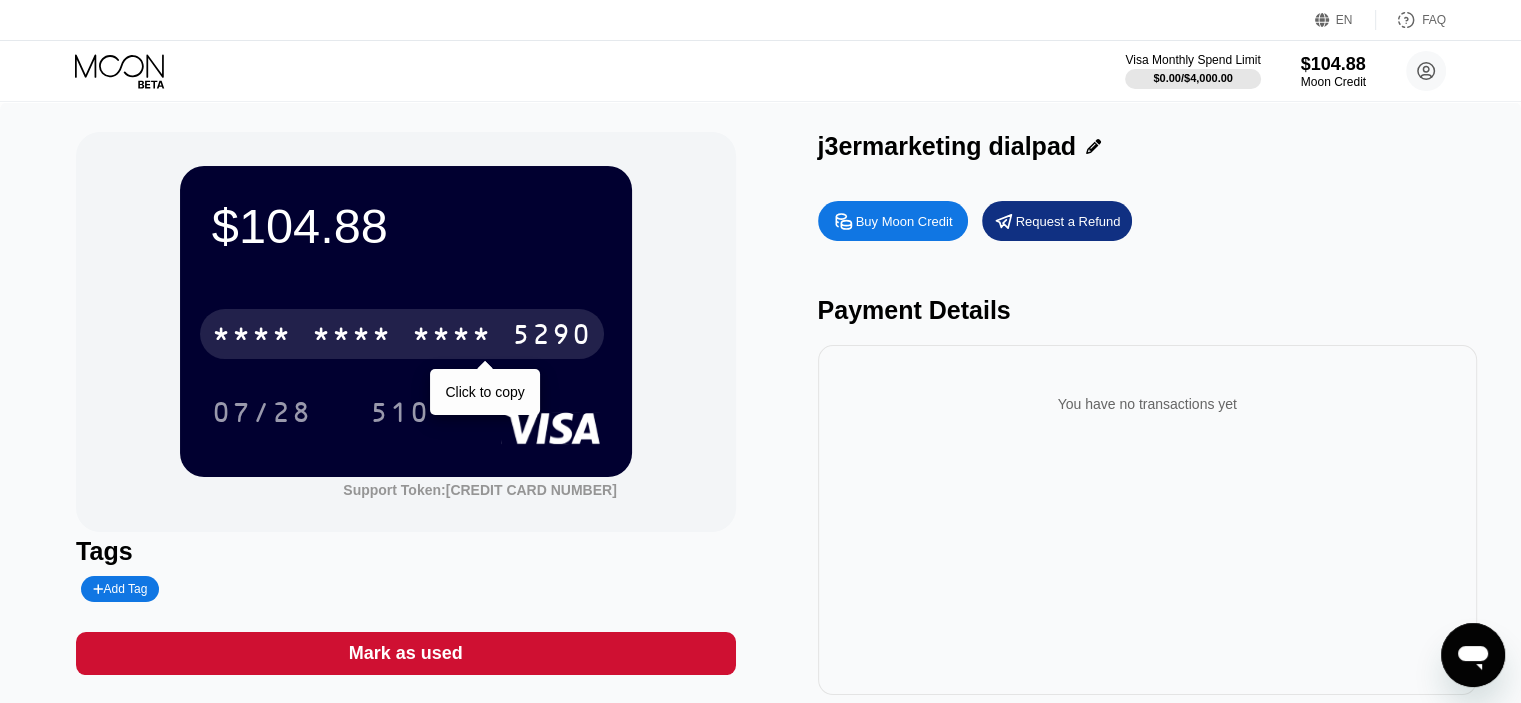 click on "* * * *" at bounding box center [452, 337] 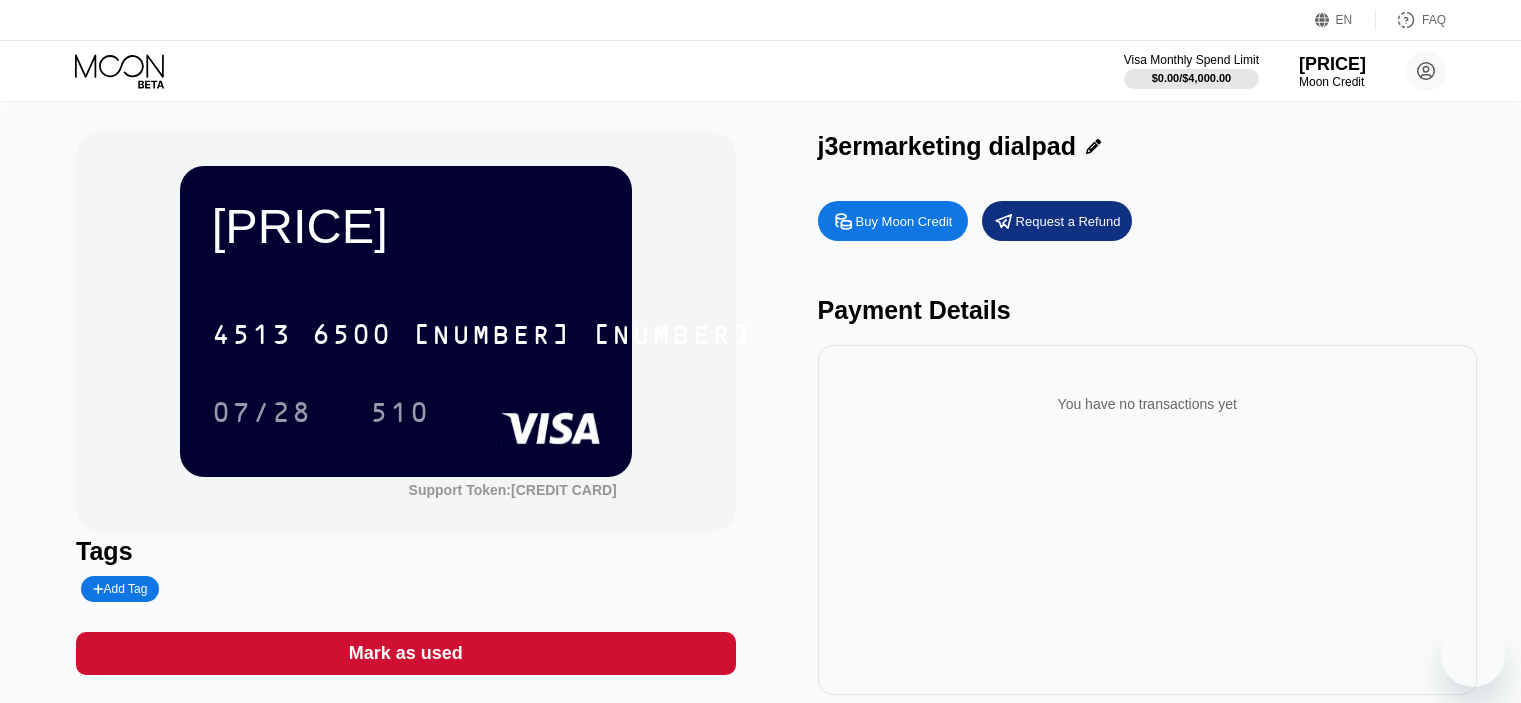 scroll, scrollTop: 0, scrollLeft: 0, axis: both 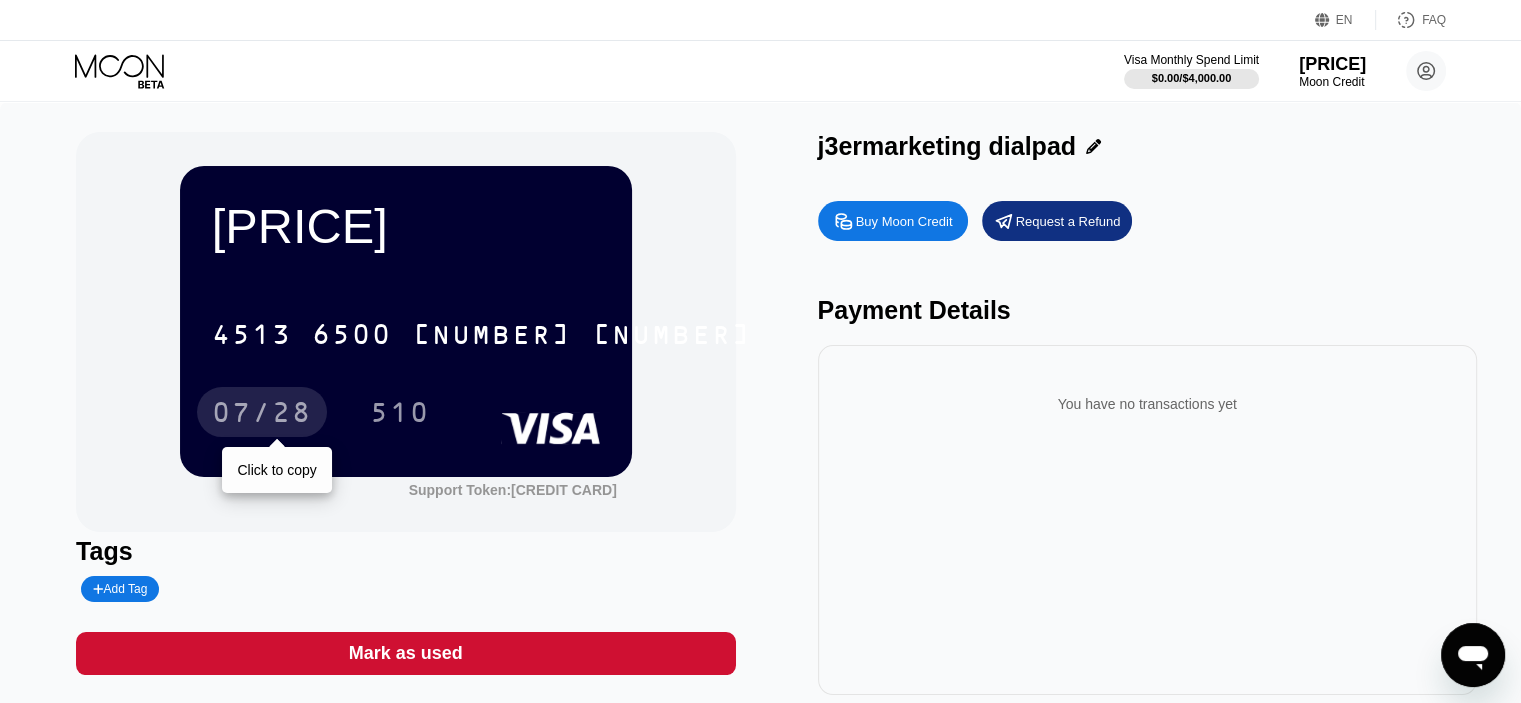 click on "07/28" at bounding box center [262, 415] 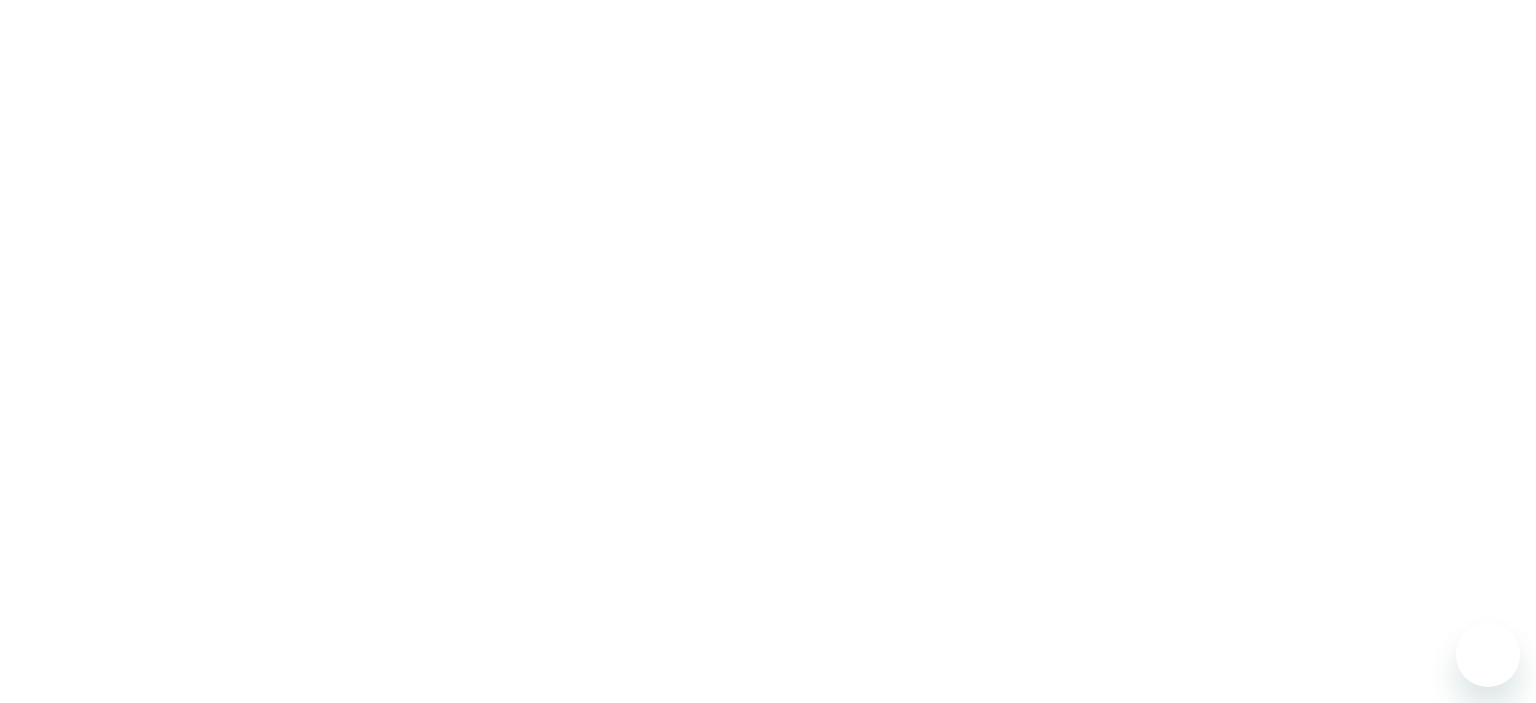 scroll, scrollTop: 0, scrollLeft: 0, axis: both 